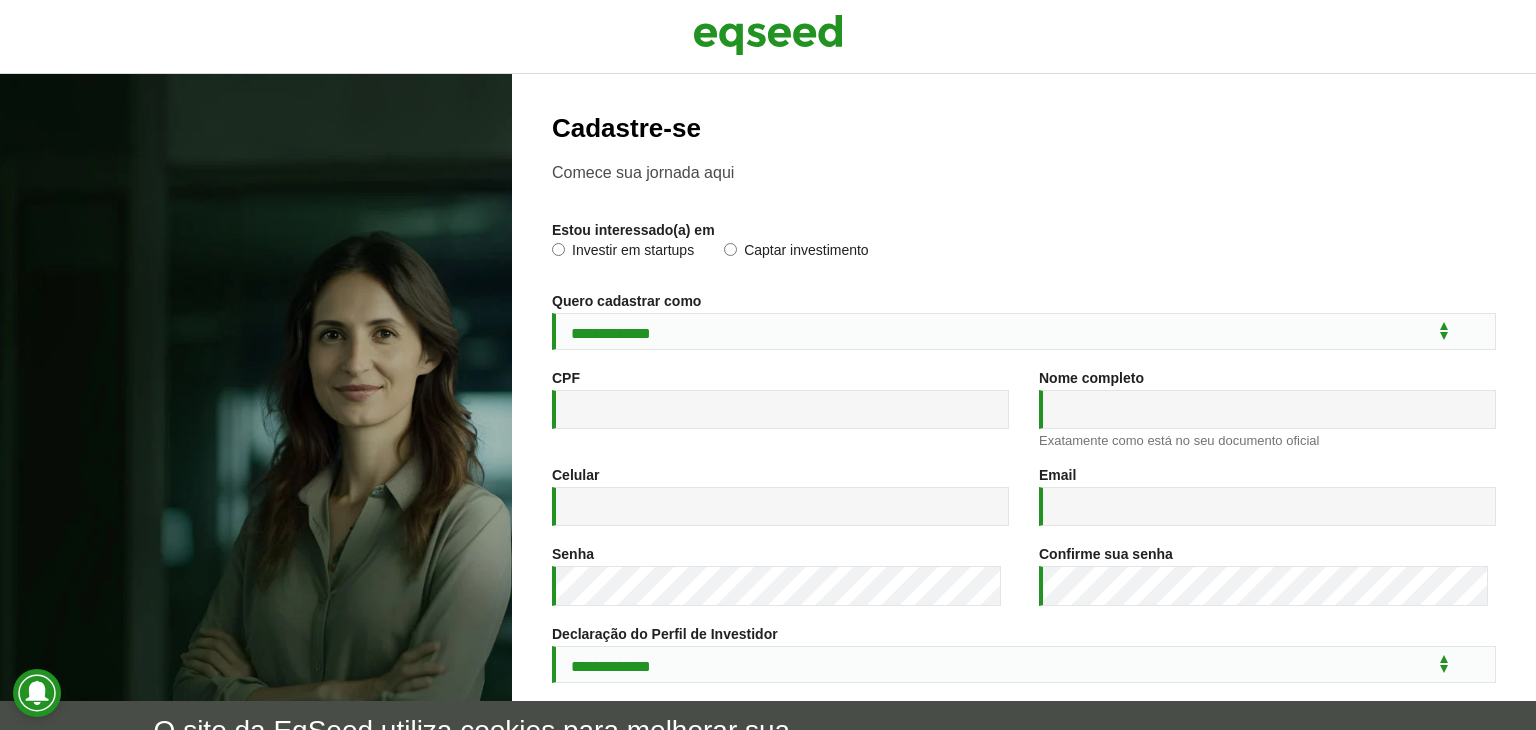 scroll, scrollTop: 0, scrollLeft: 0, axis: both 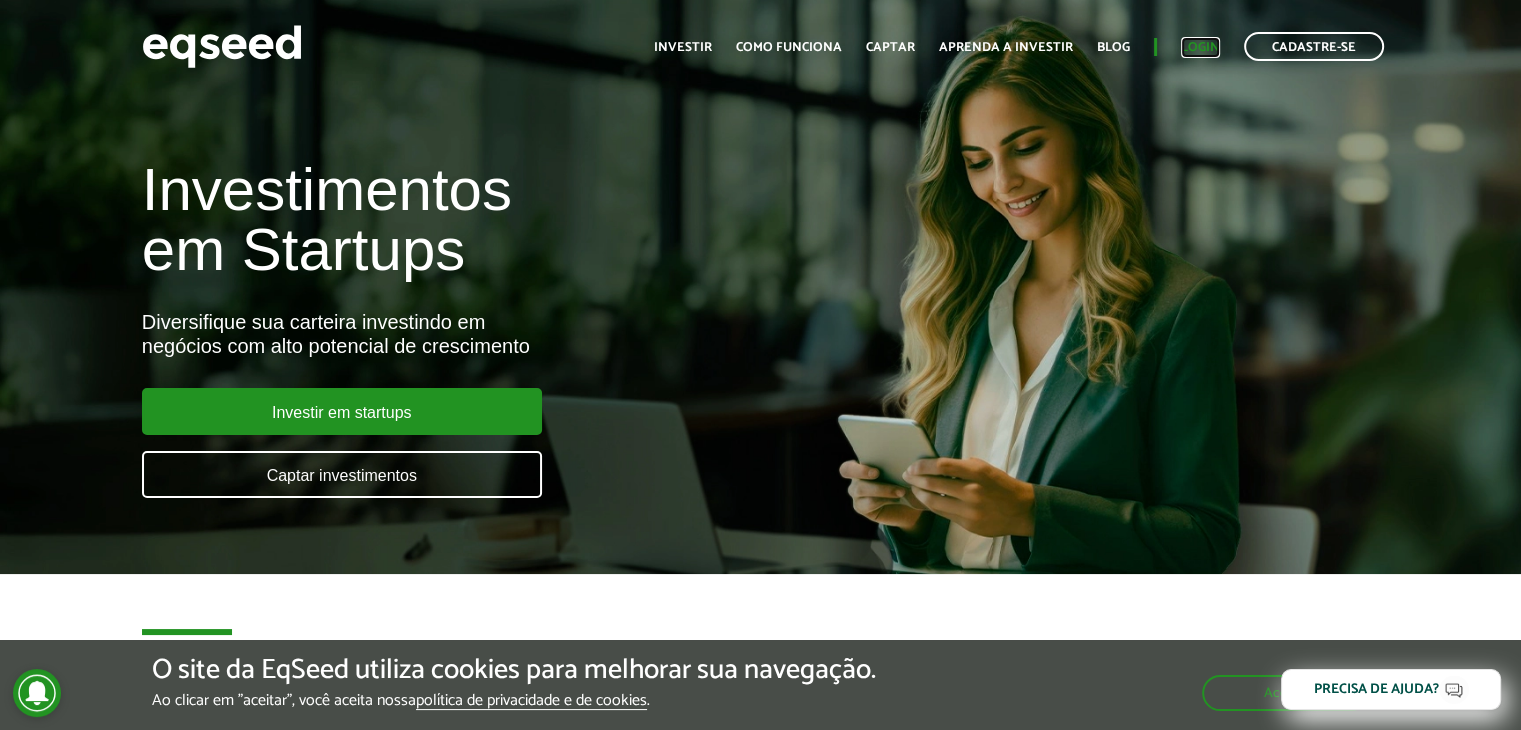 click on "Login" at bounding box center (1200, 47) 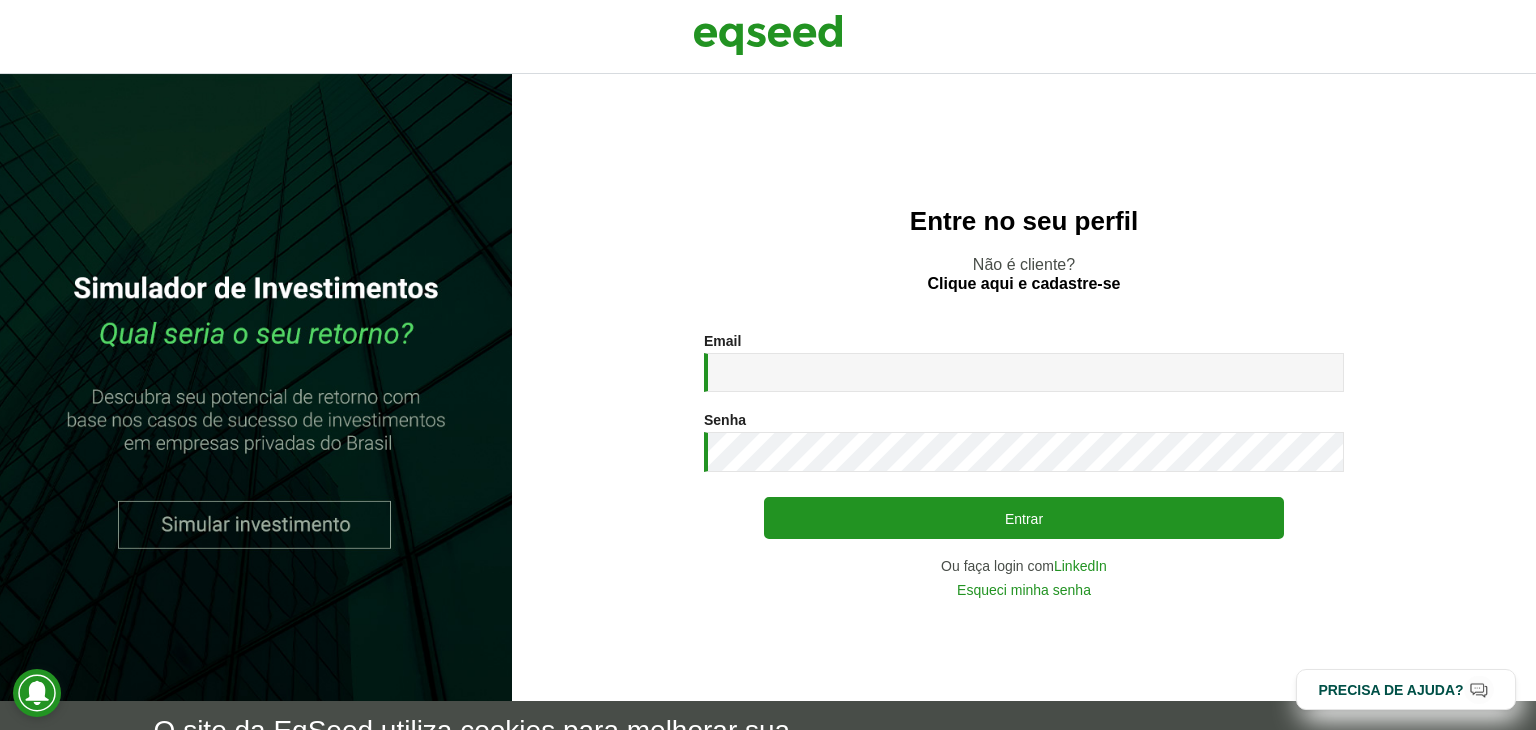 scroll, scrollTop: 0, scrollLeft: 0, axis: both 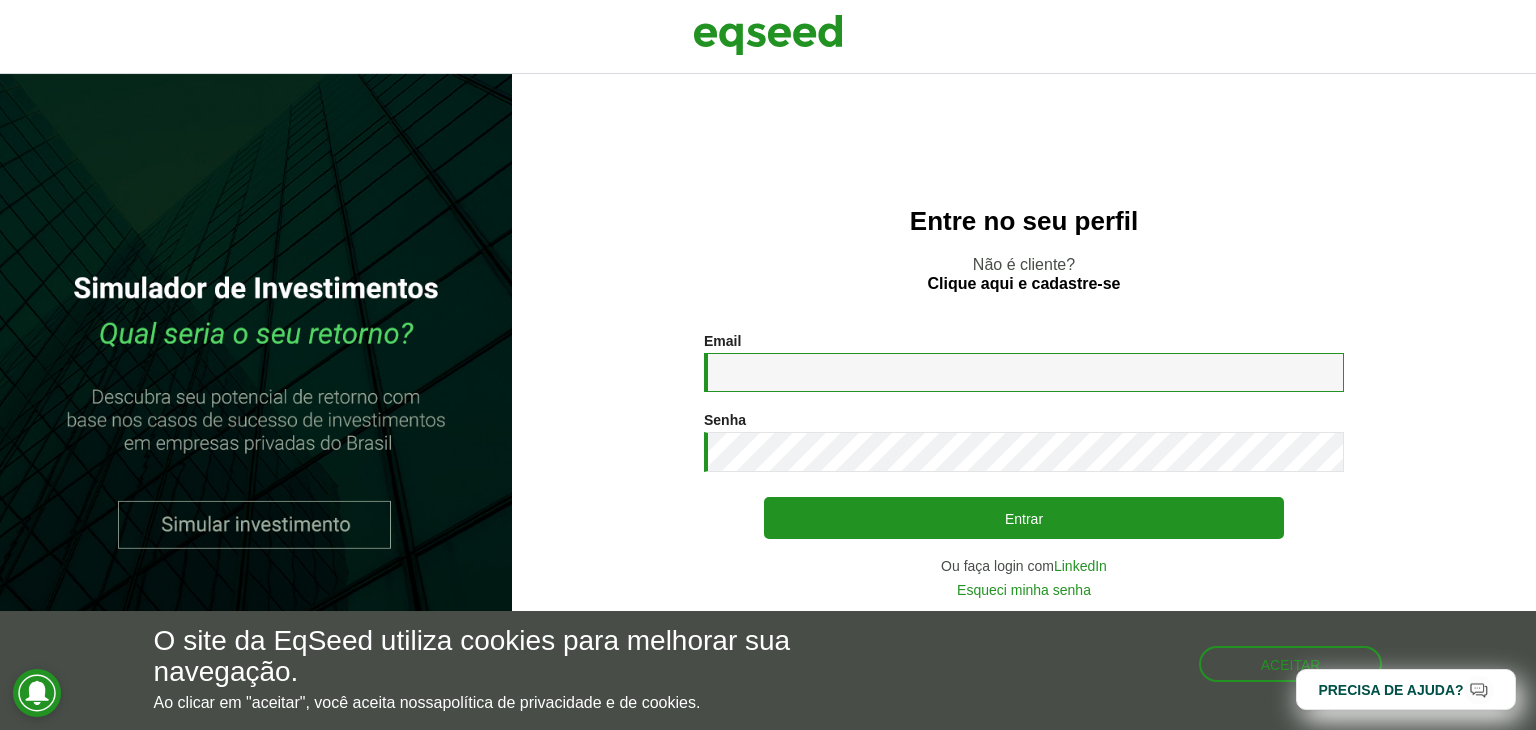 click on "Email  *" at bounding box center (1024, 372) 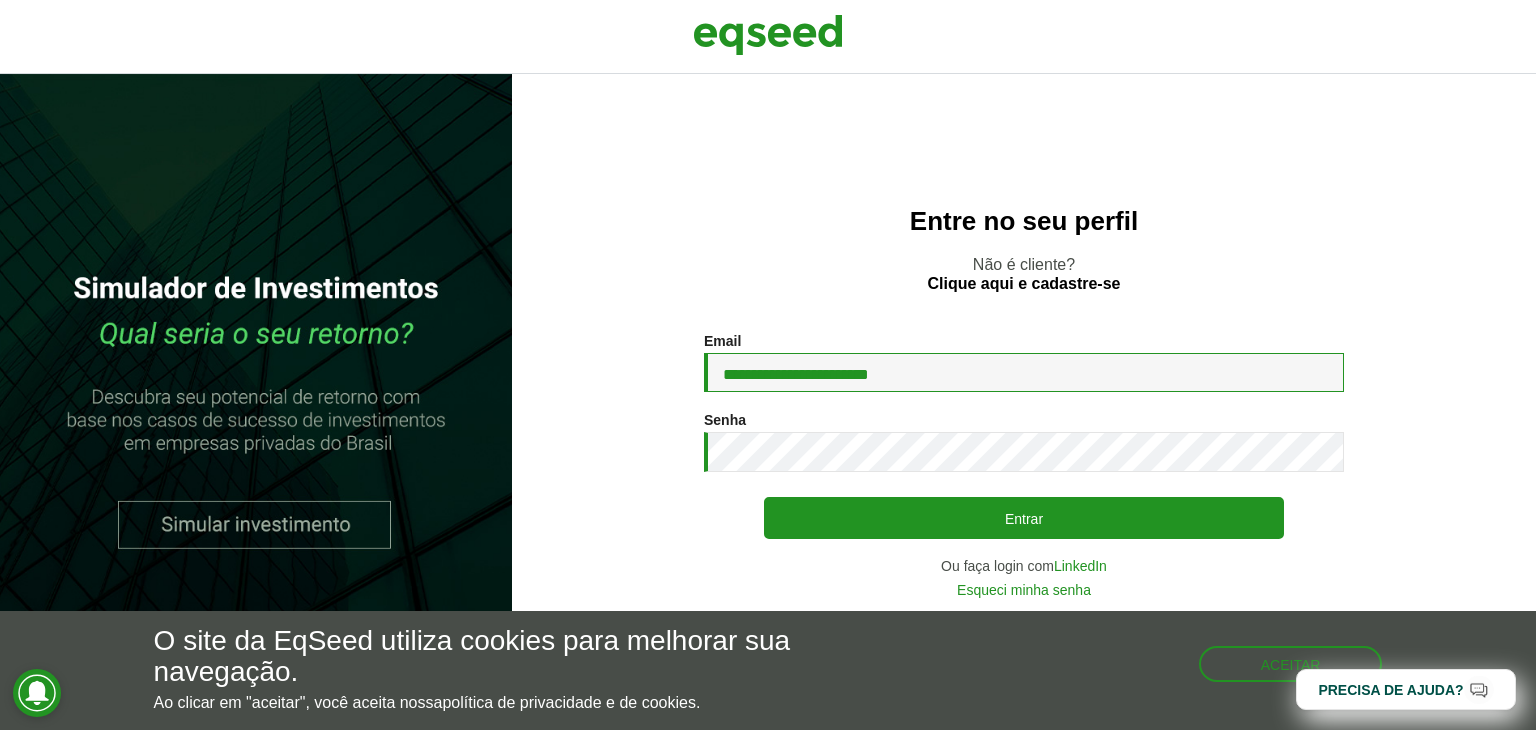 type on "**********" 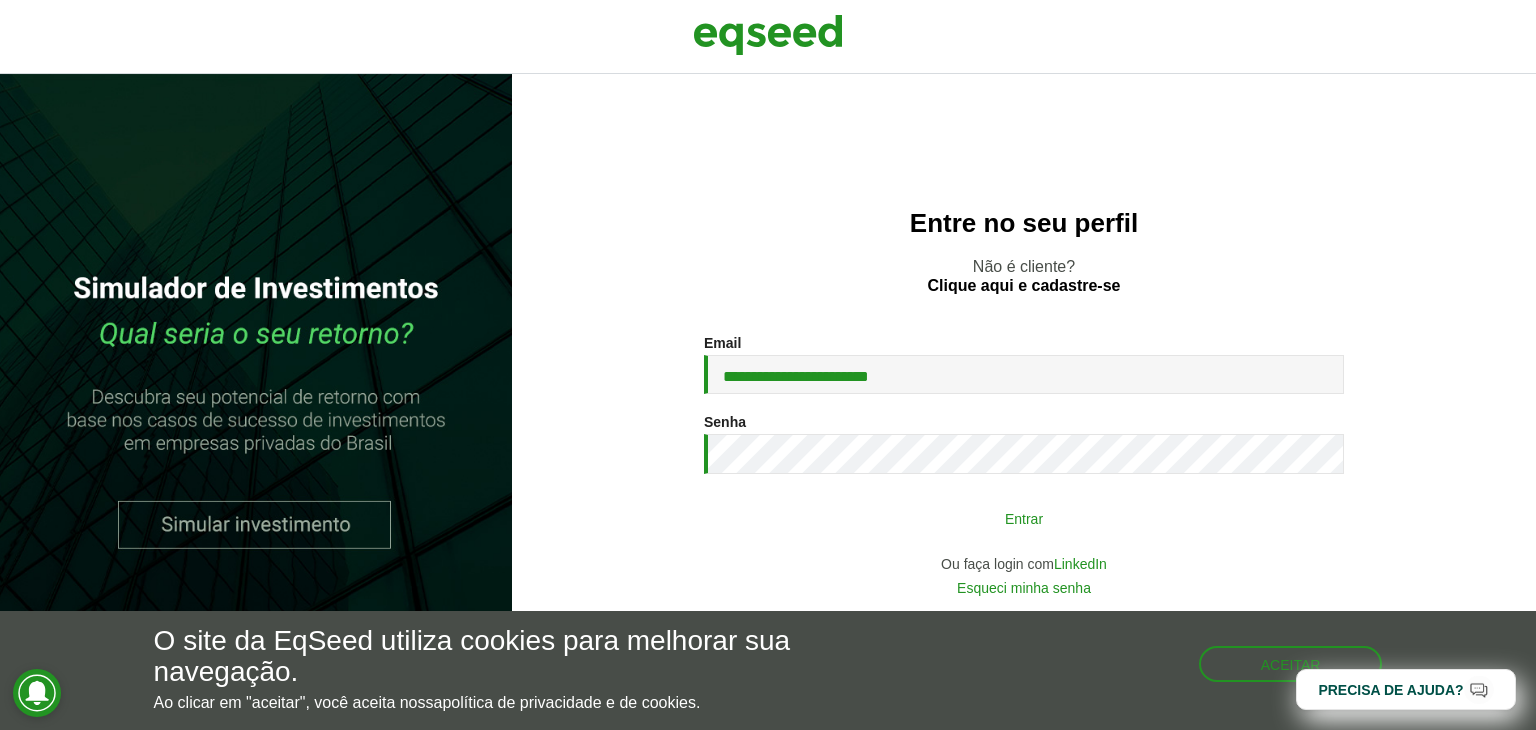 click on "Entrar" at bounding box center [1024, 518] 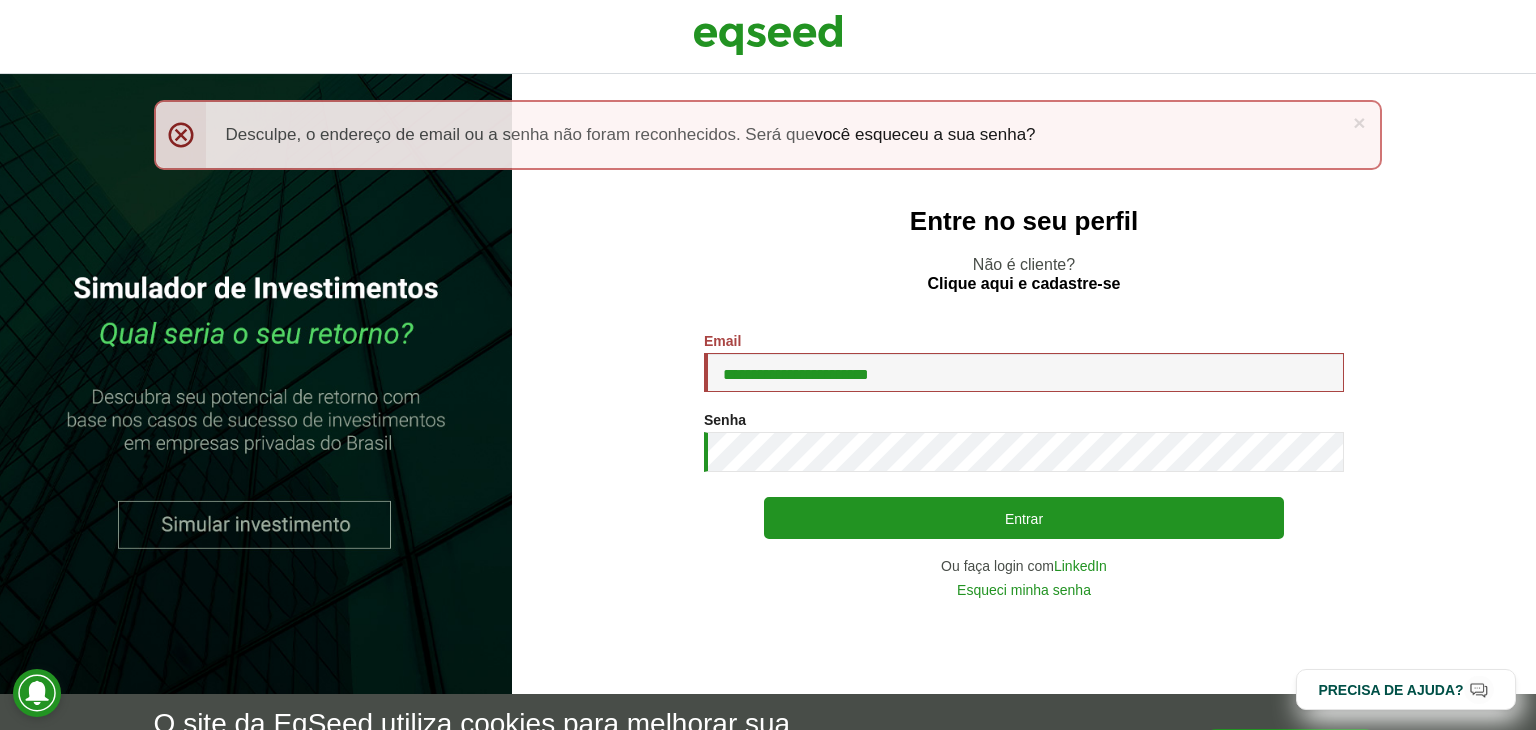 scroll, scrollTop: 0, scrollLeft: 0, axis: both 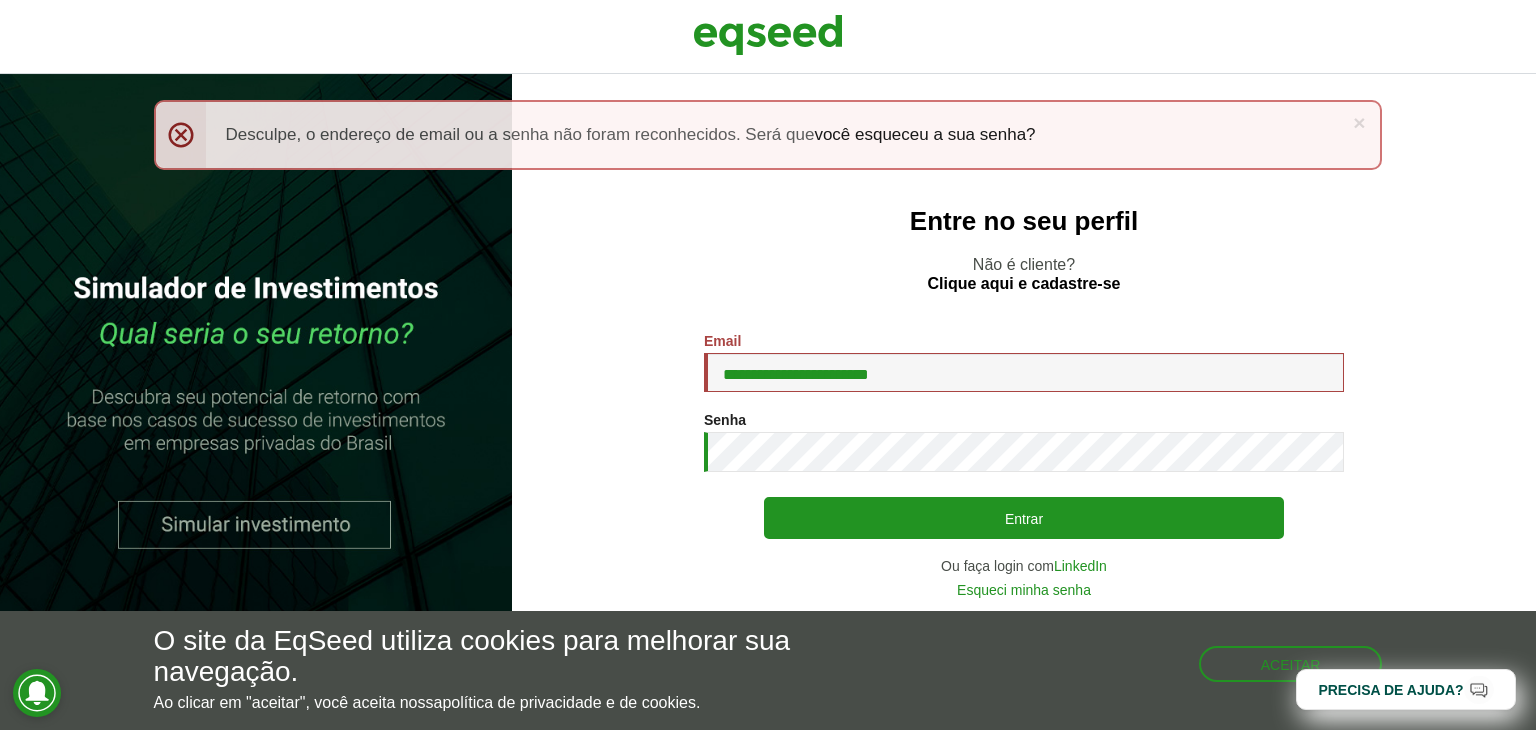 drag, startPoint x: 801, startPoint y: 414, endPoint x: 805, endPoint y: 432, distance: 18.439089 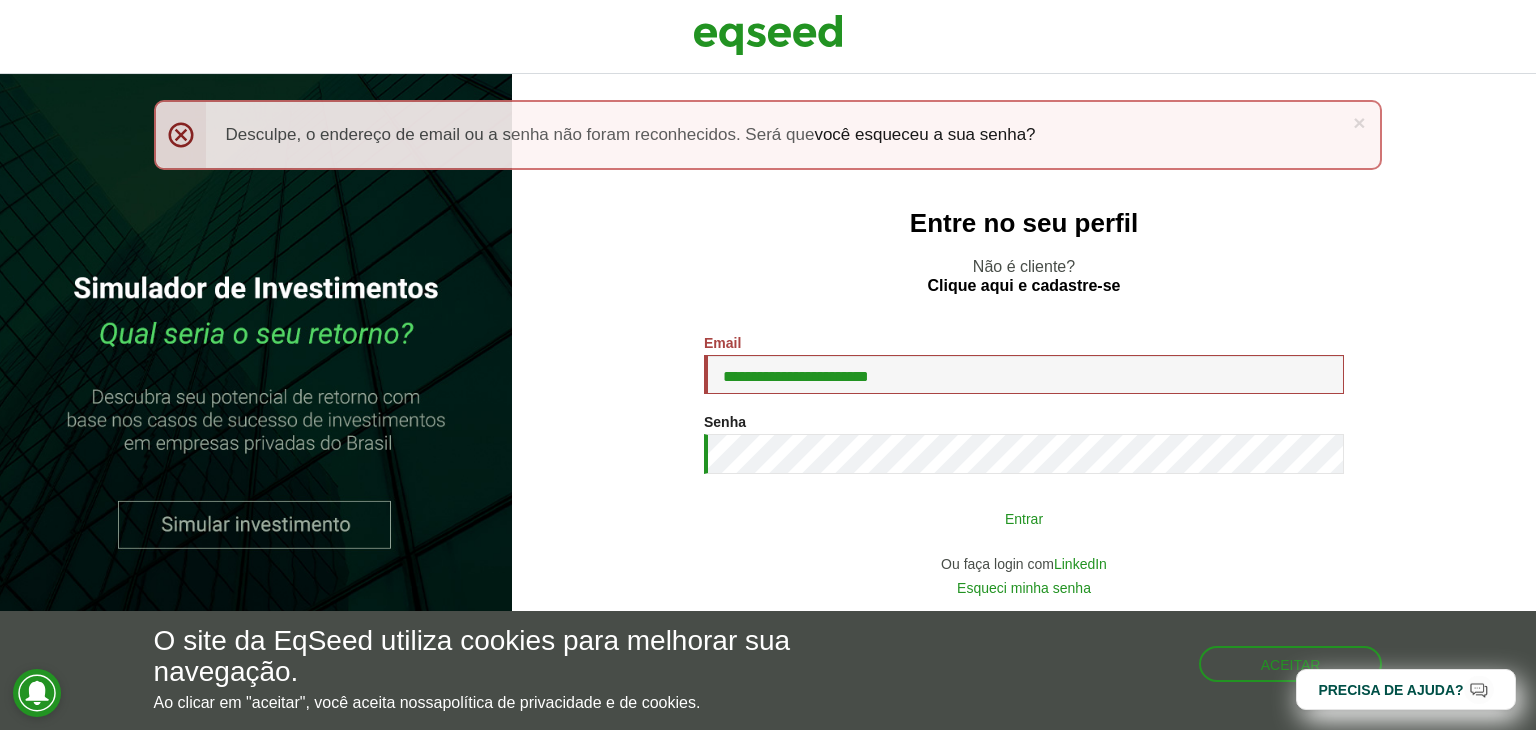 click on "Entrar" at bounding box center (1024, 518) 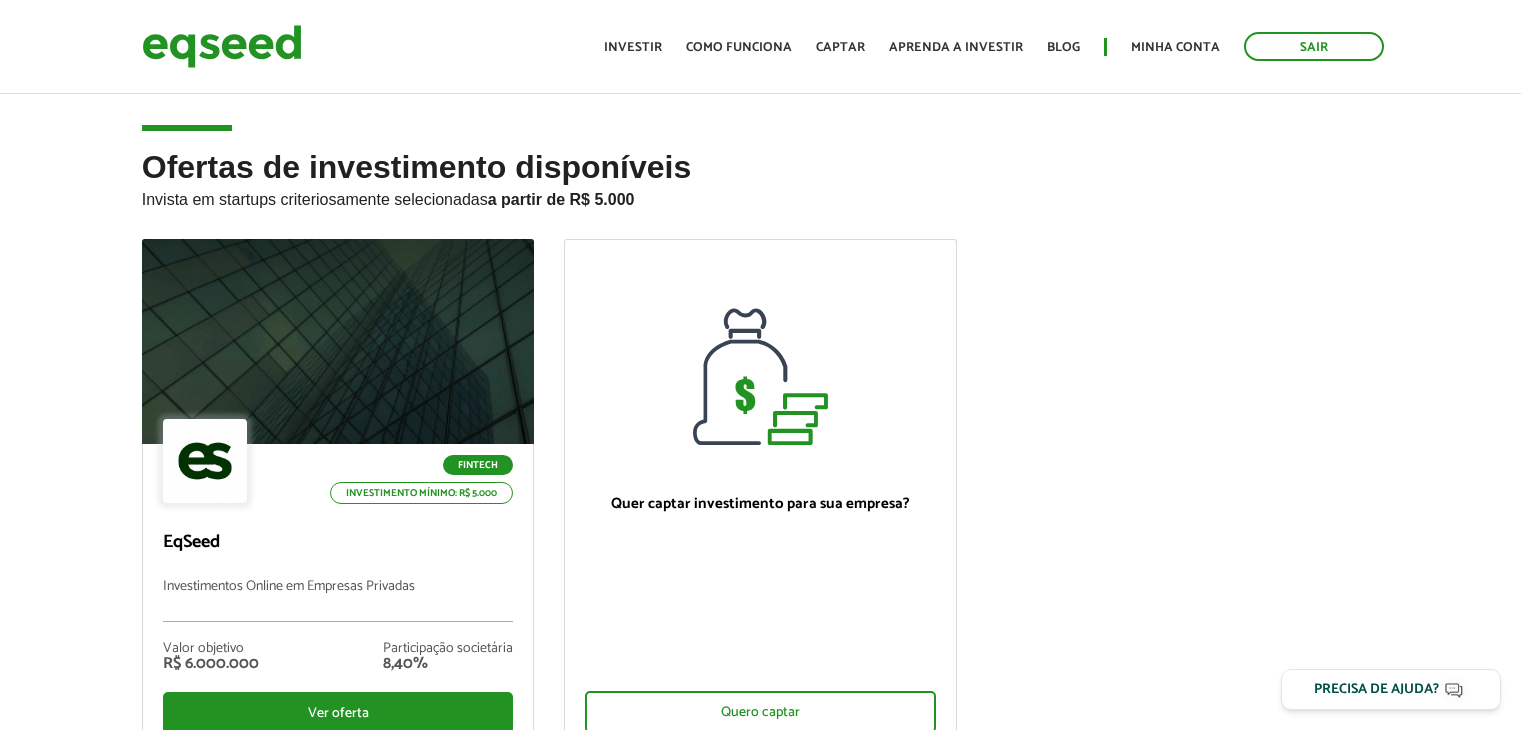 scroll, scrollTop: 0, scrollLeft: 0, axis: both 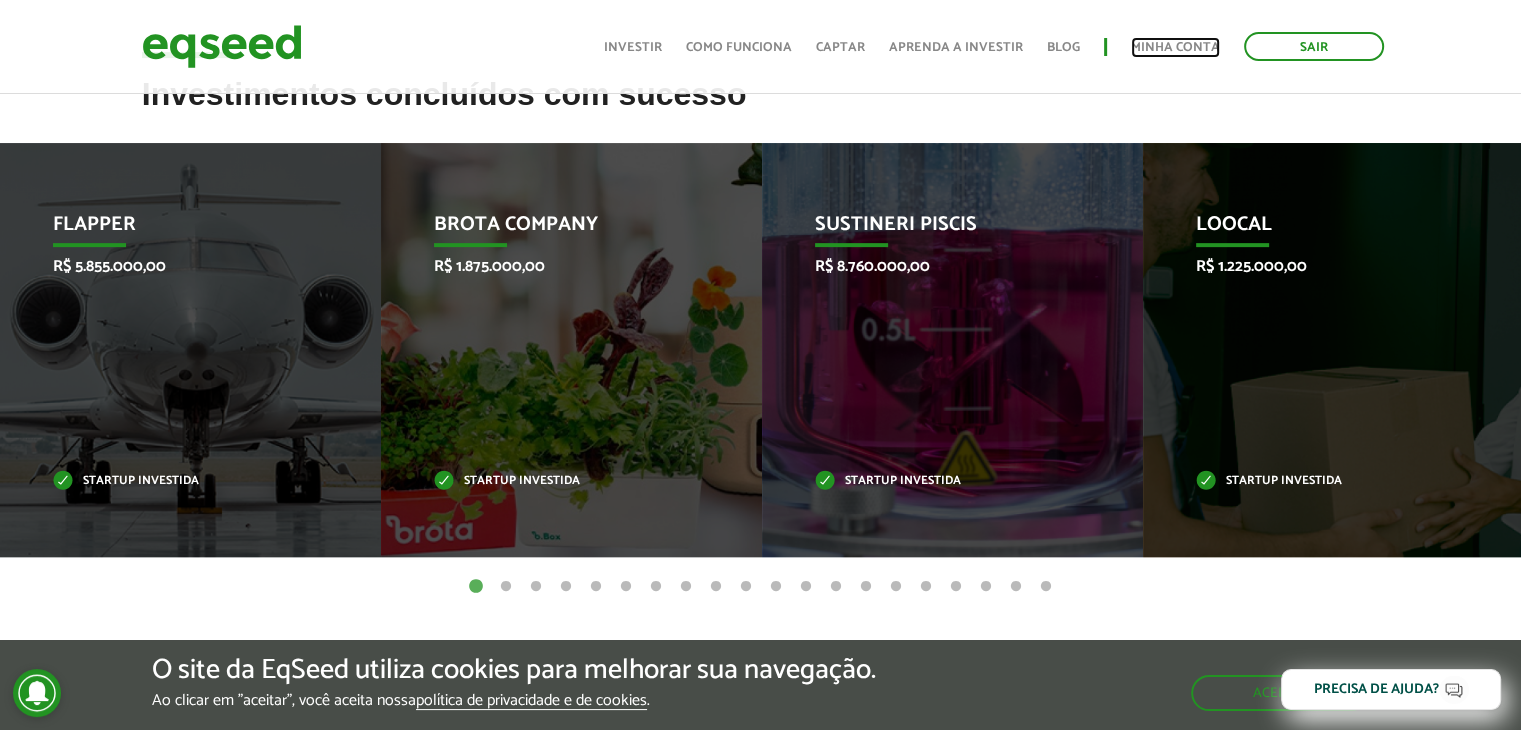 click on "Minha conta" at bounding box center [1175, 47] 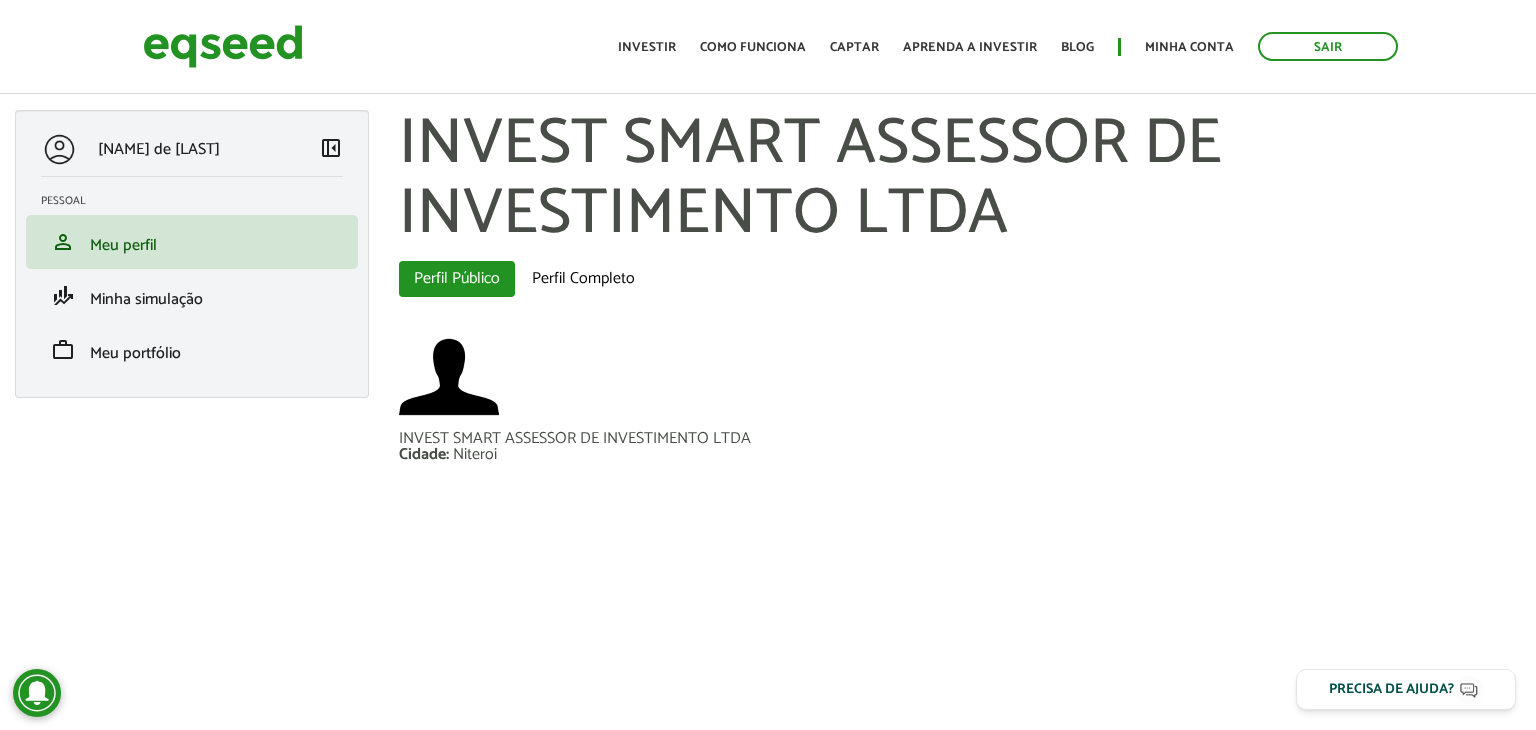 scroll, scrollTop: 0, scrollLeft: 0, axis: both 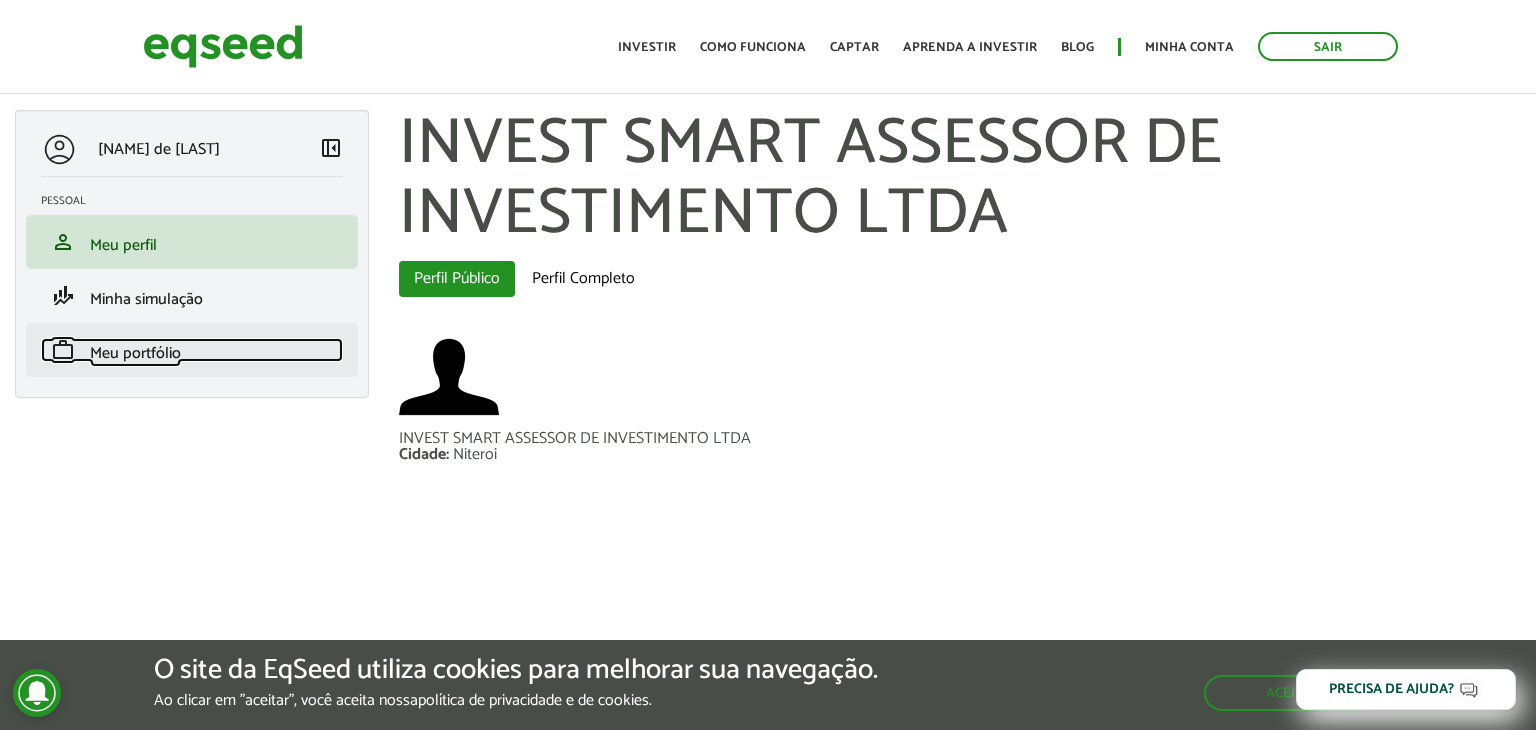 click on "Meu portfólio" at bounding box center (135, 353) 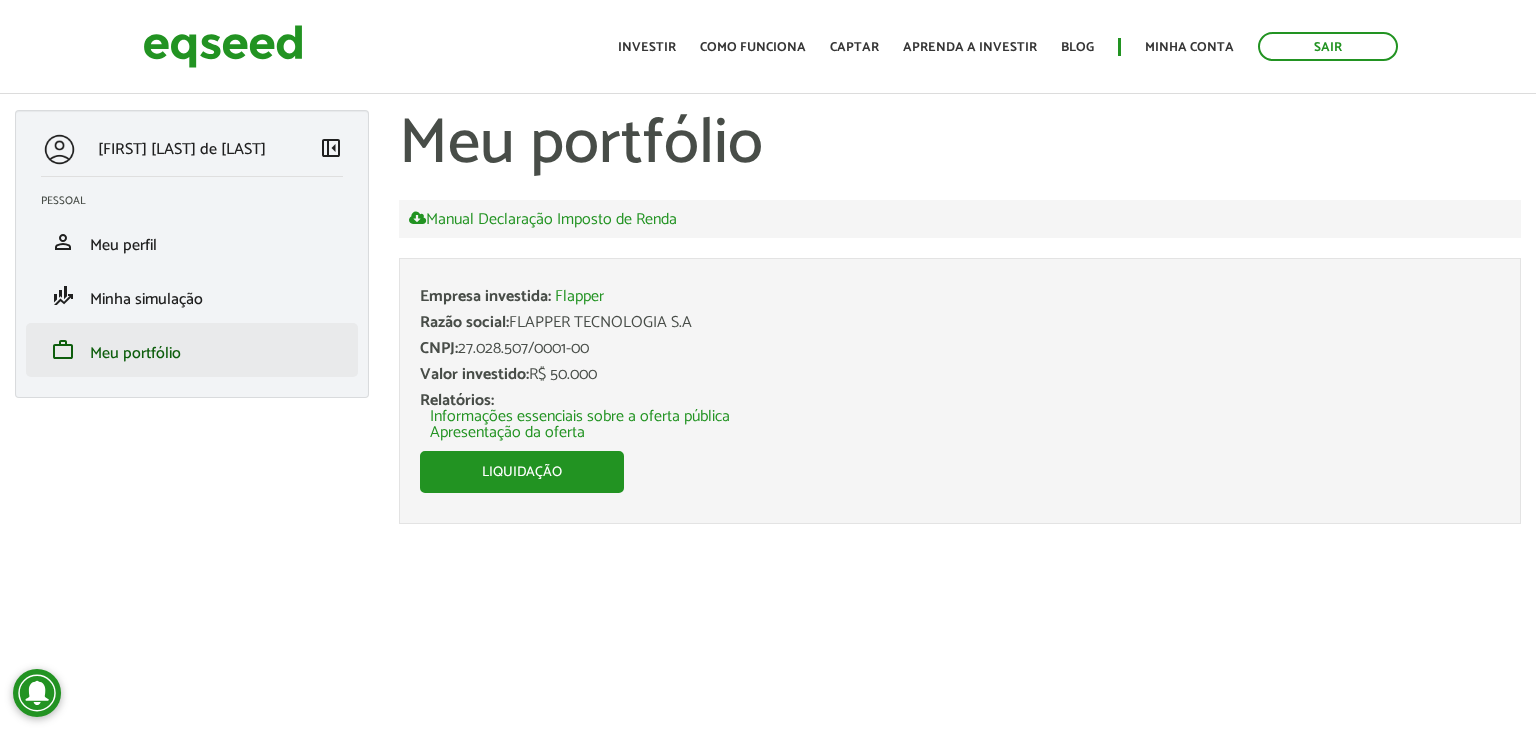 scroll, scrollTop: 0, scrollLeft: 0, axis: both 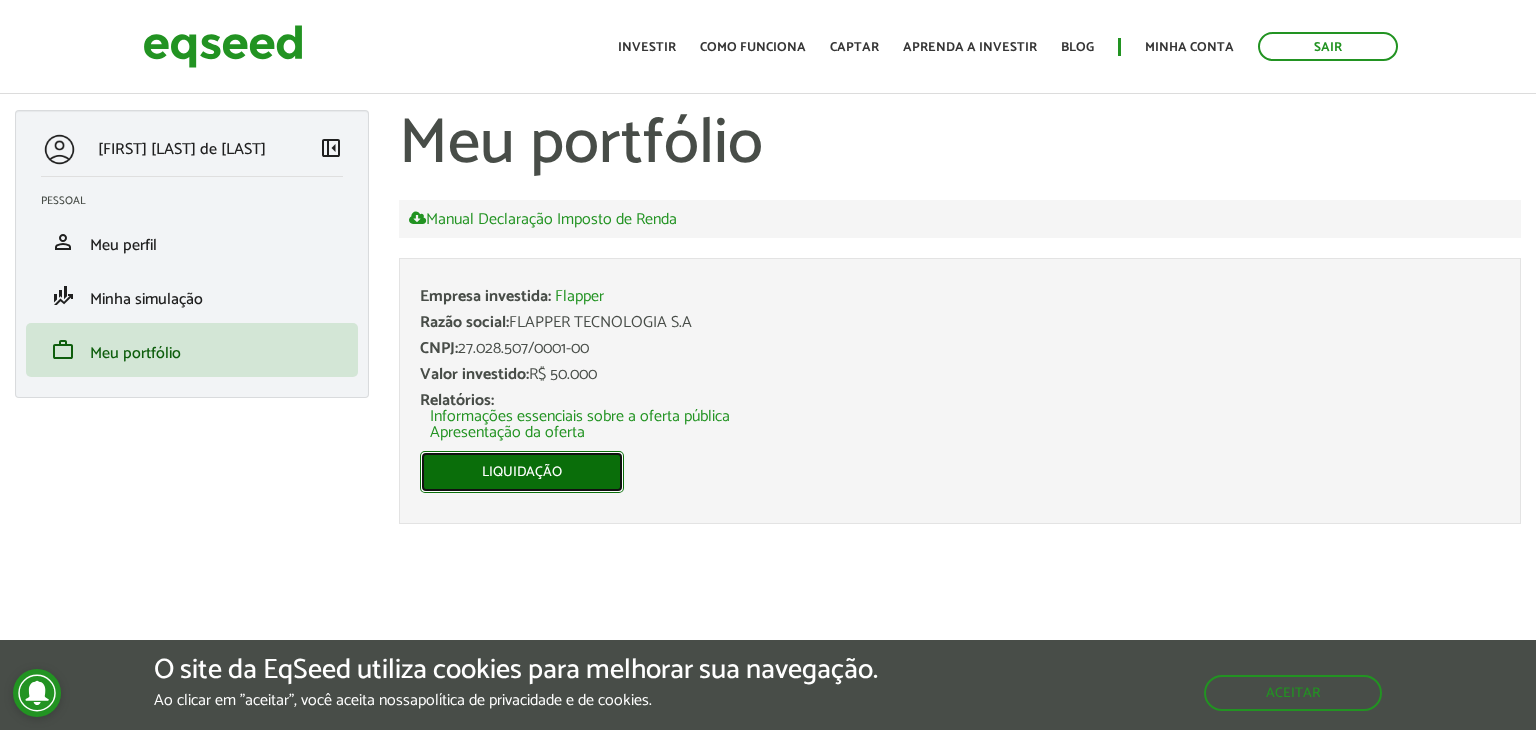 click on "Liquidação" at bounding box center (522, 472) 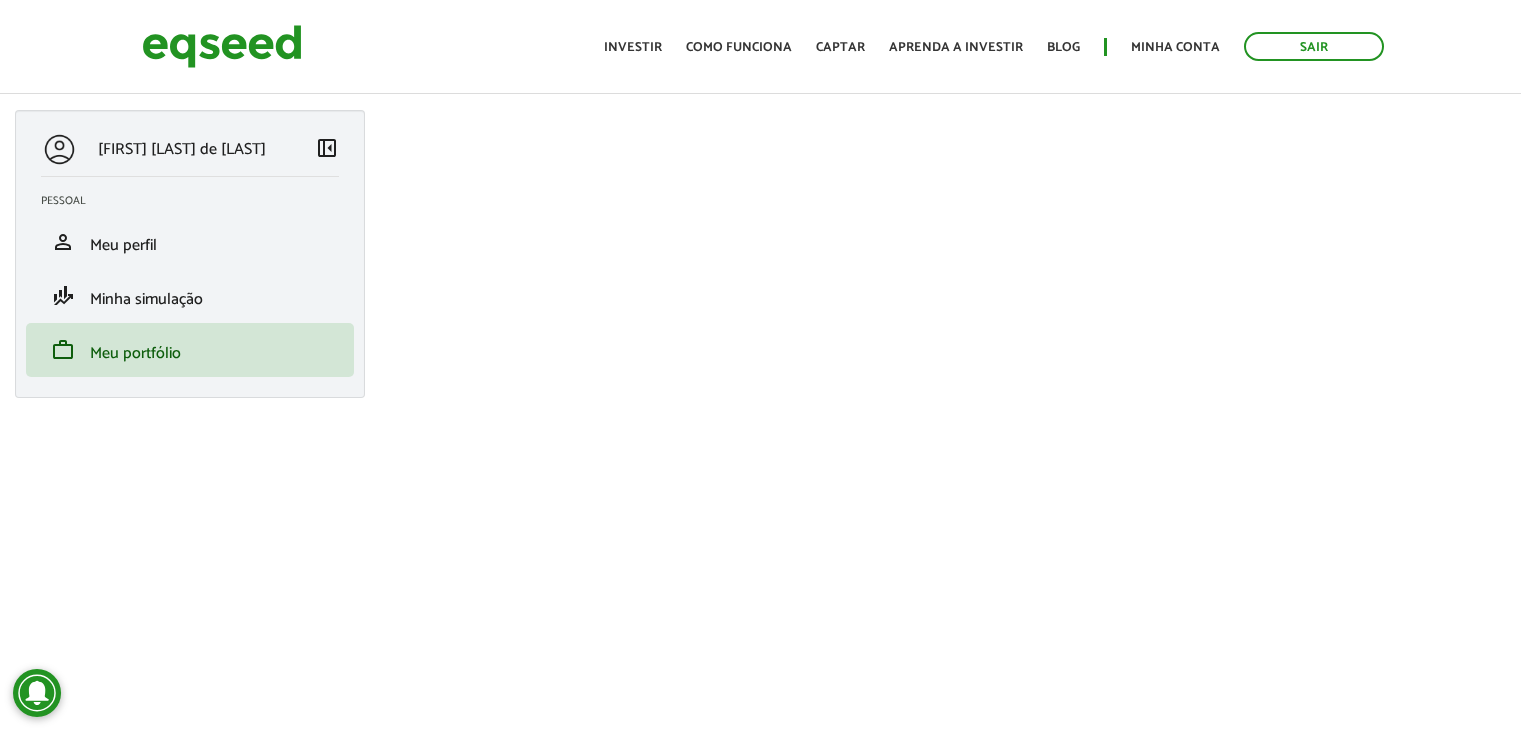 scroll, scrollTop: 0, scrollLeft: 0, axis: both 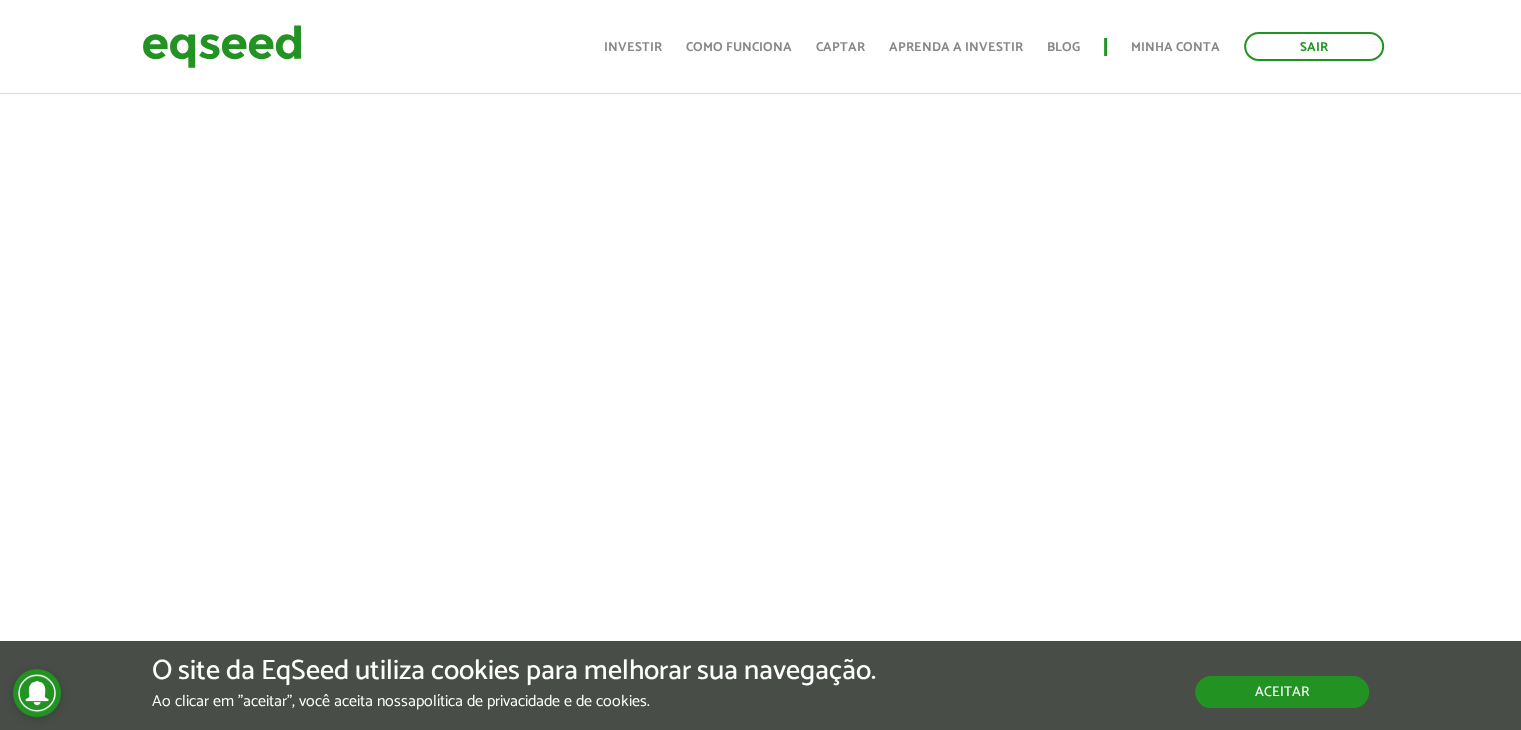 click on "Aceitar" at bounding box center [1282, 692] 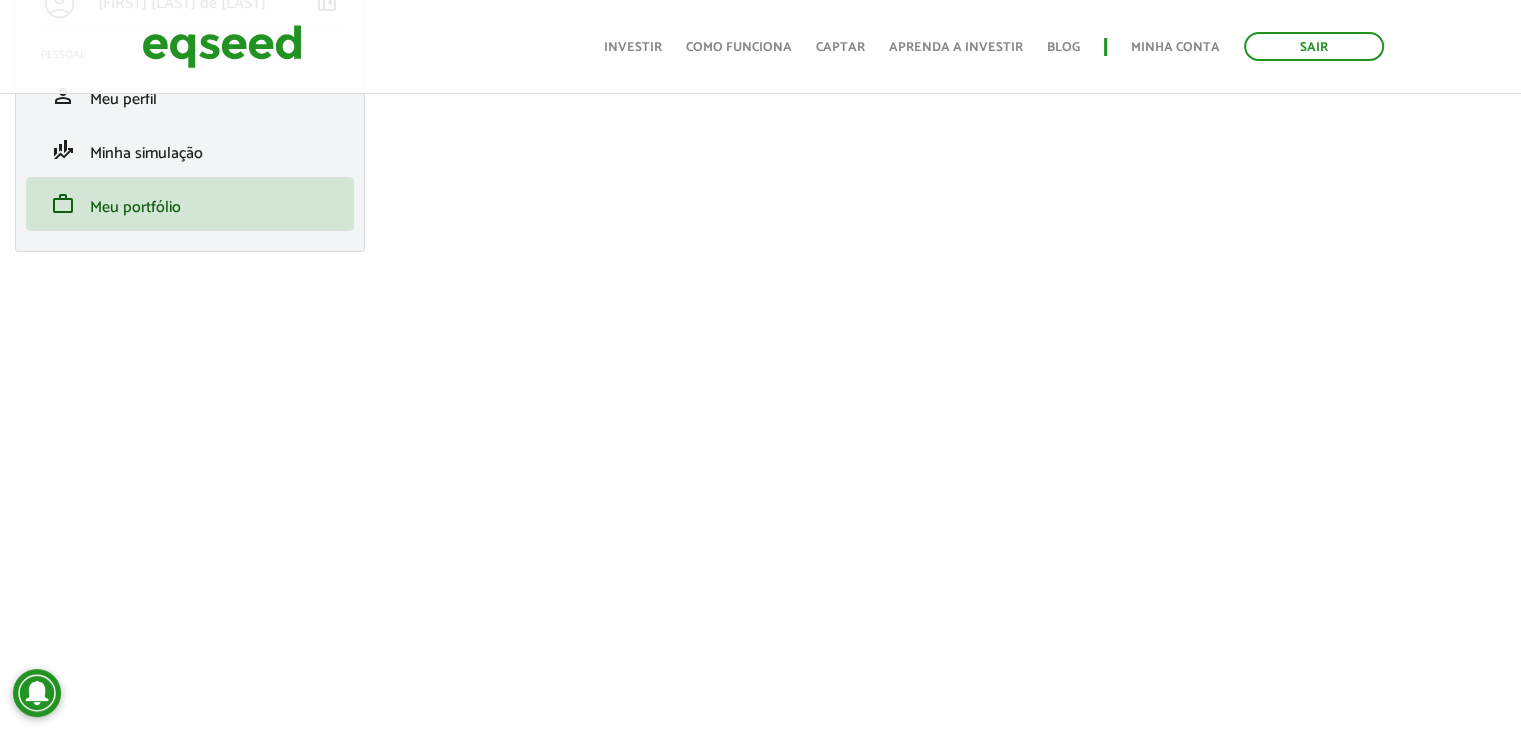 scroll, scrollTop: 100, scrollLeft: 0, axis: vertical 